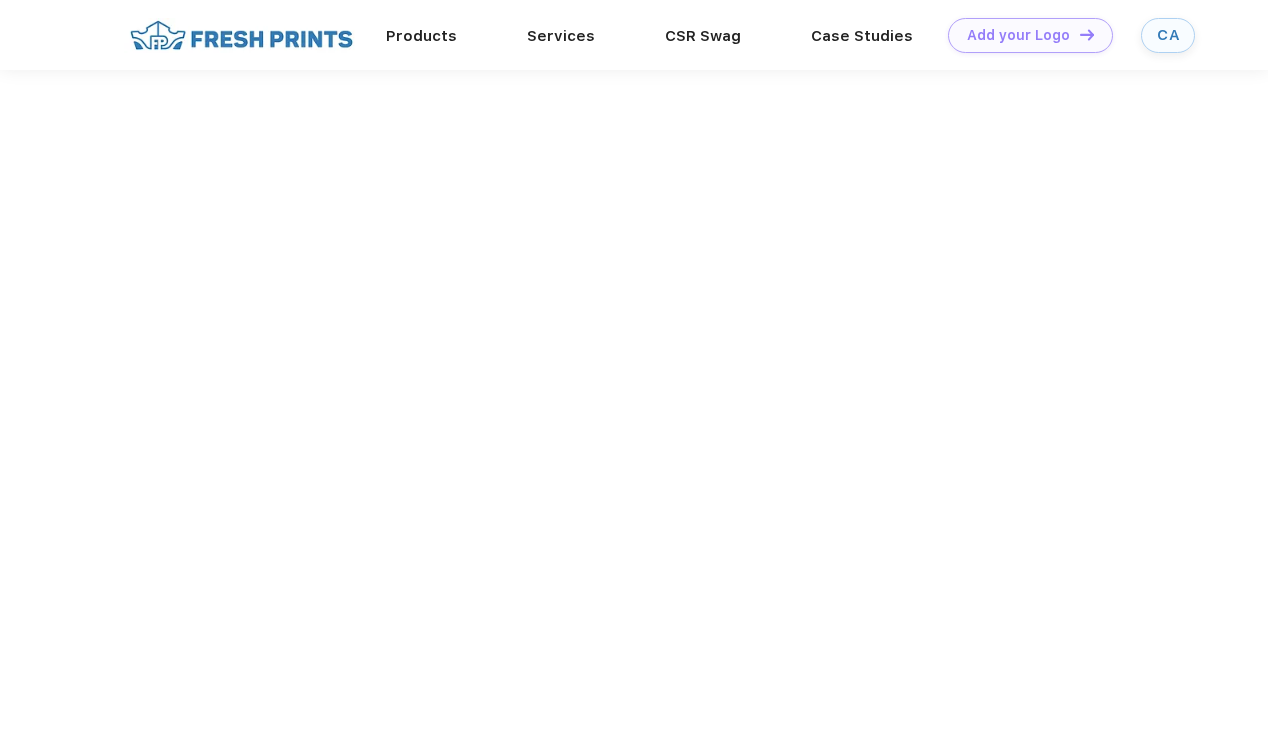 scroll, scrollTop: 0, scrollLeft: 0, axis: both 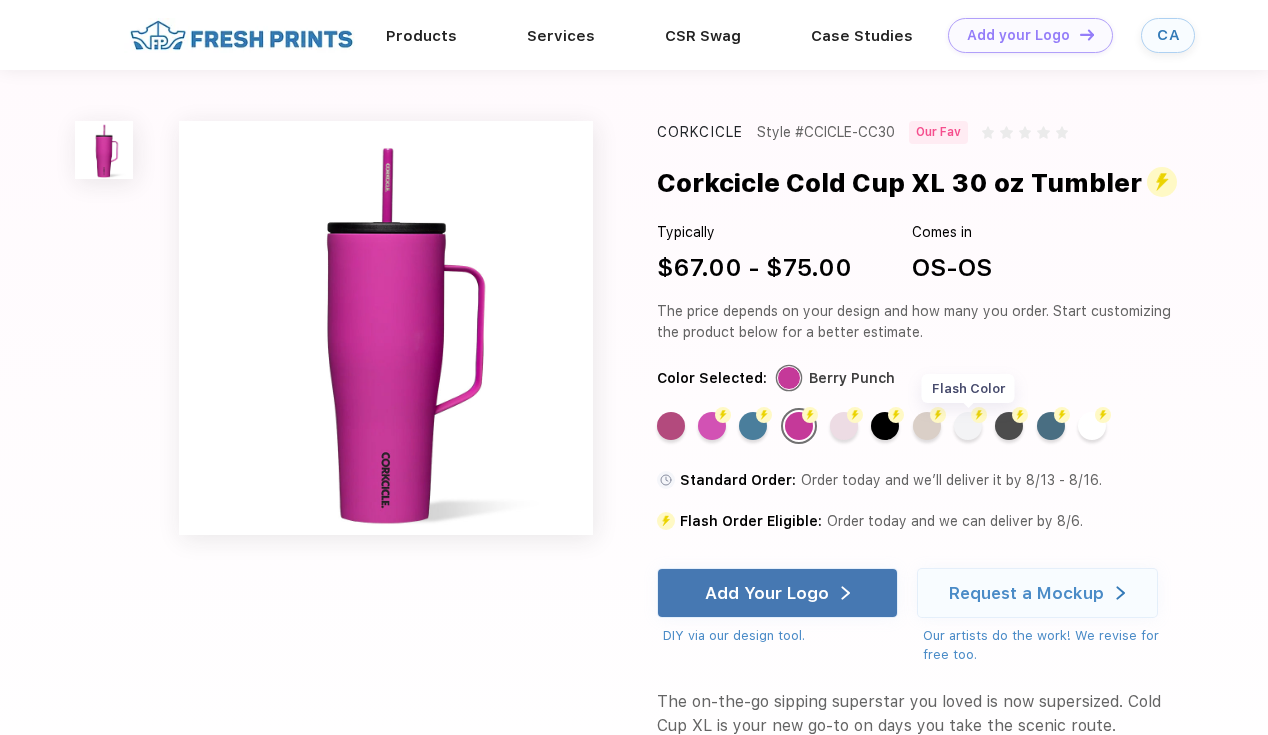 click on "Flash Color" at bounding box center (968, 426) 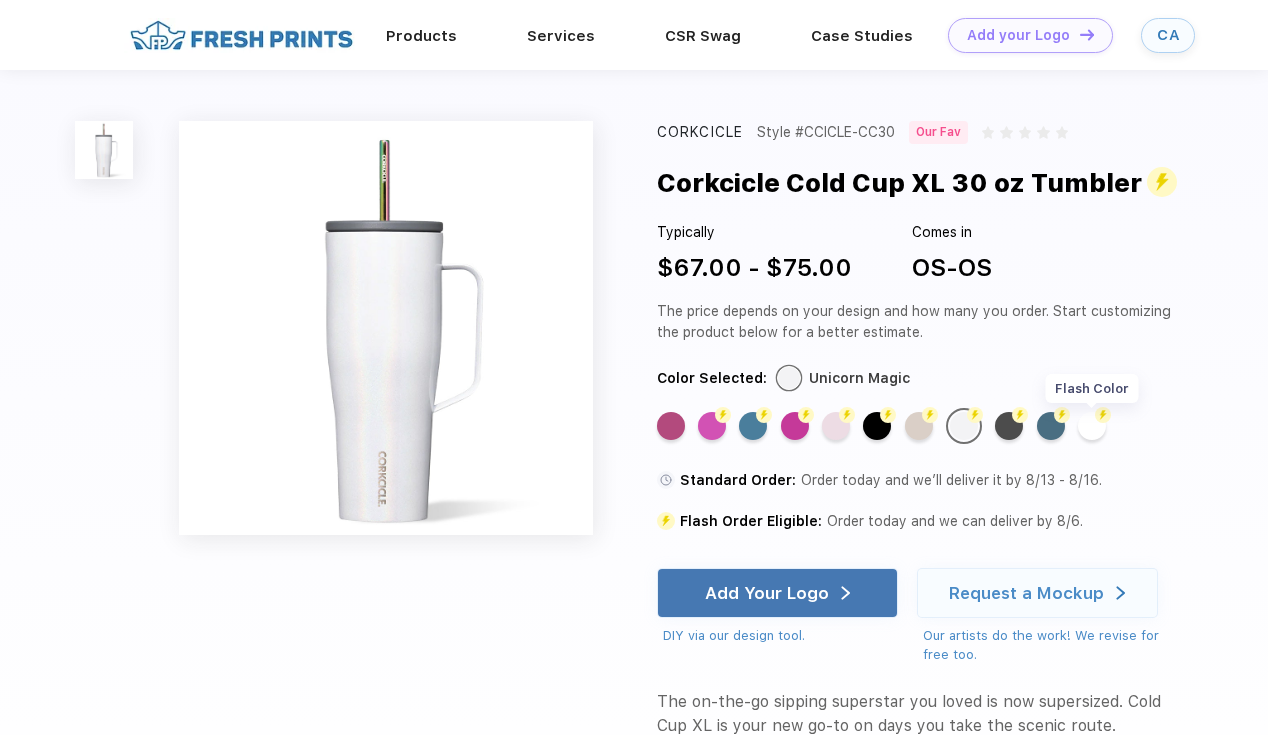 click on "Flash Color" at bounding box center [1092, 426] 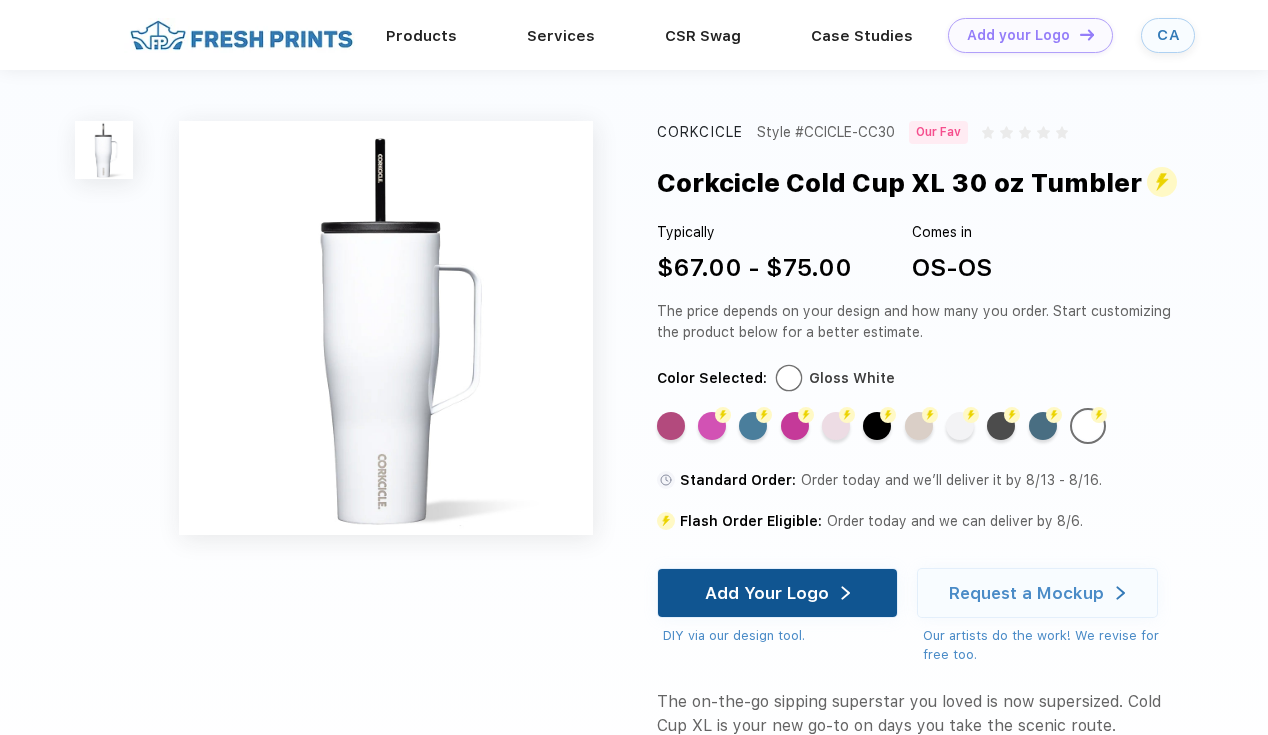 click on "Add Your Logo" at bounding box center [767, 593] 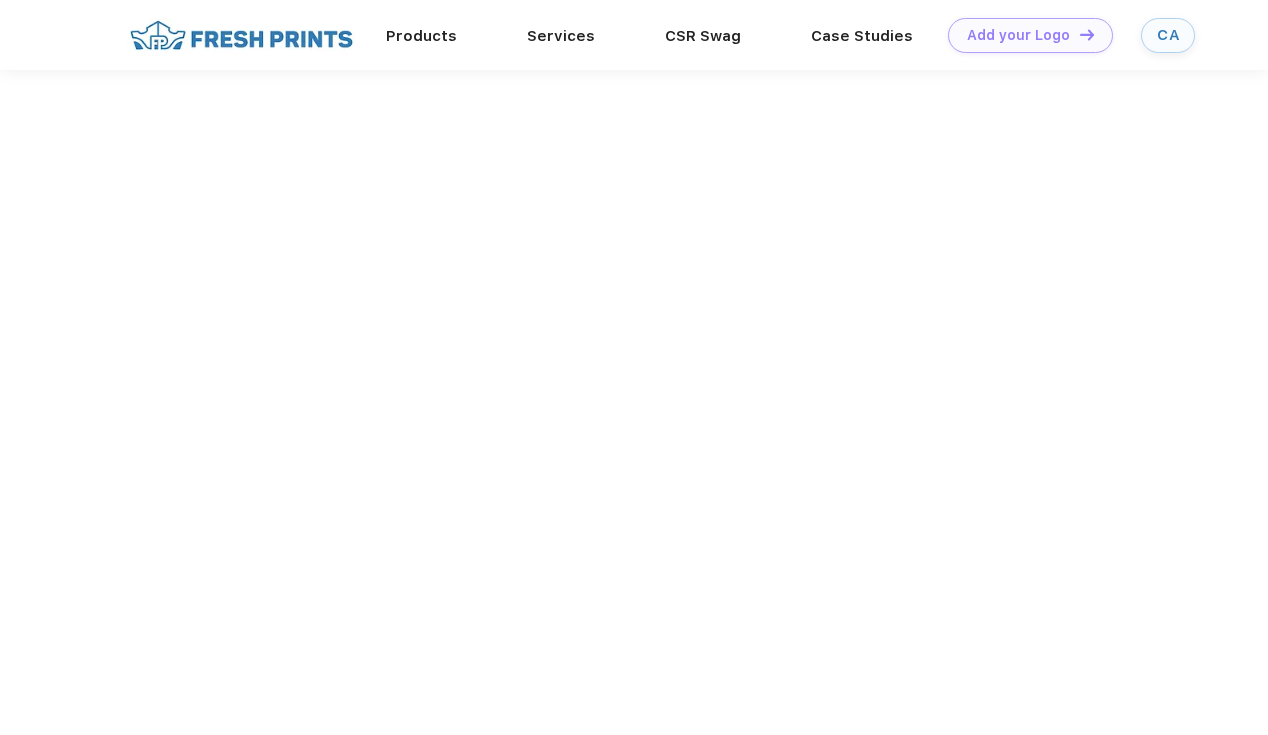 scroll, scrollTop: 0, scrollLeft: 0, axis: both 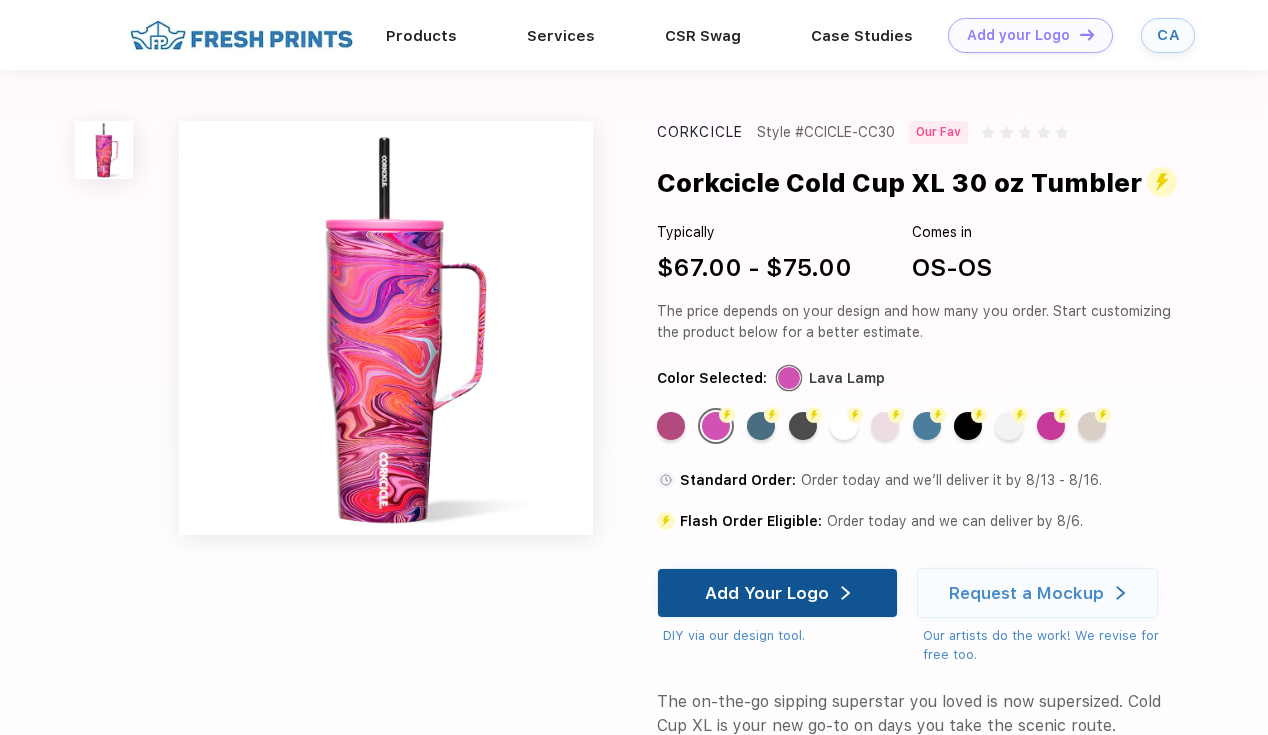 click on "Add Your Logo" at bounding box center (767, 593) 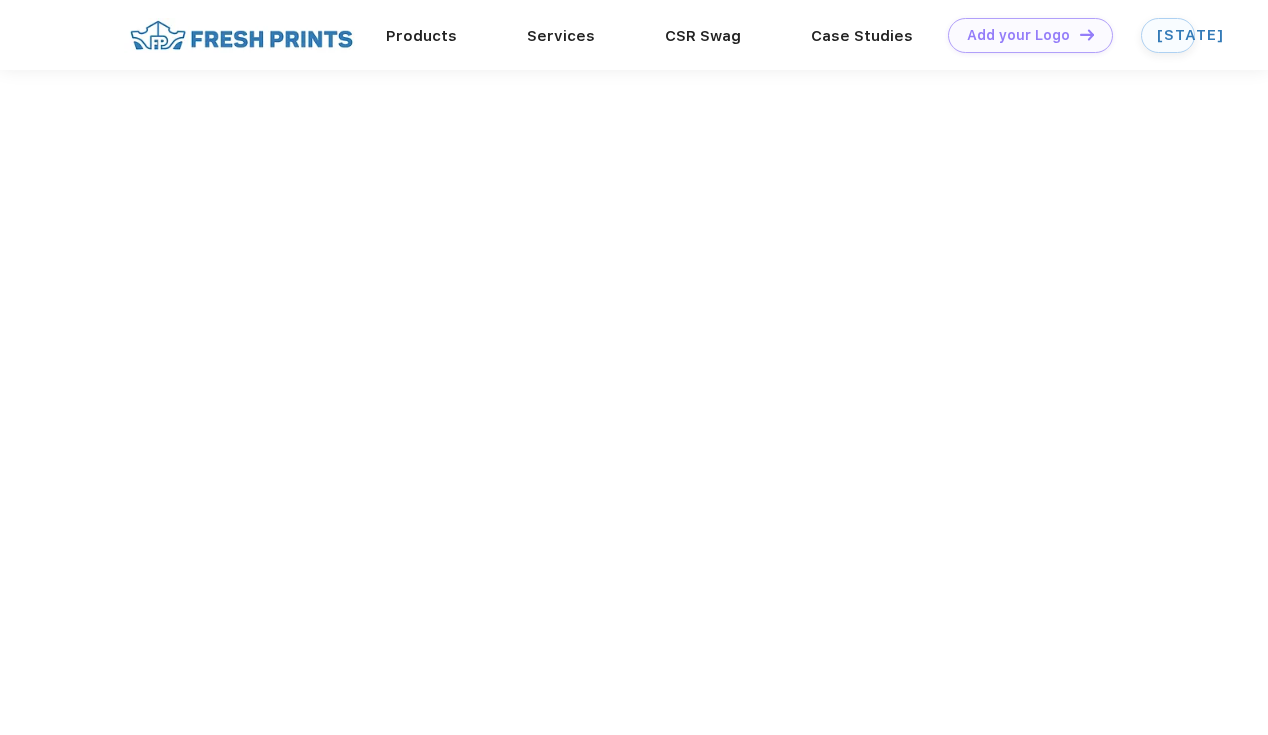 scroll, scrollTop: 0, scrollLeft: 0, axis: both 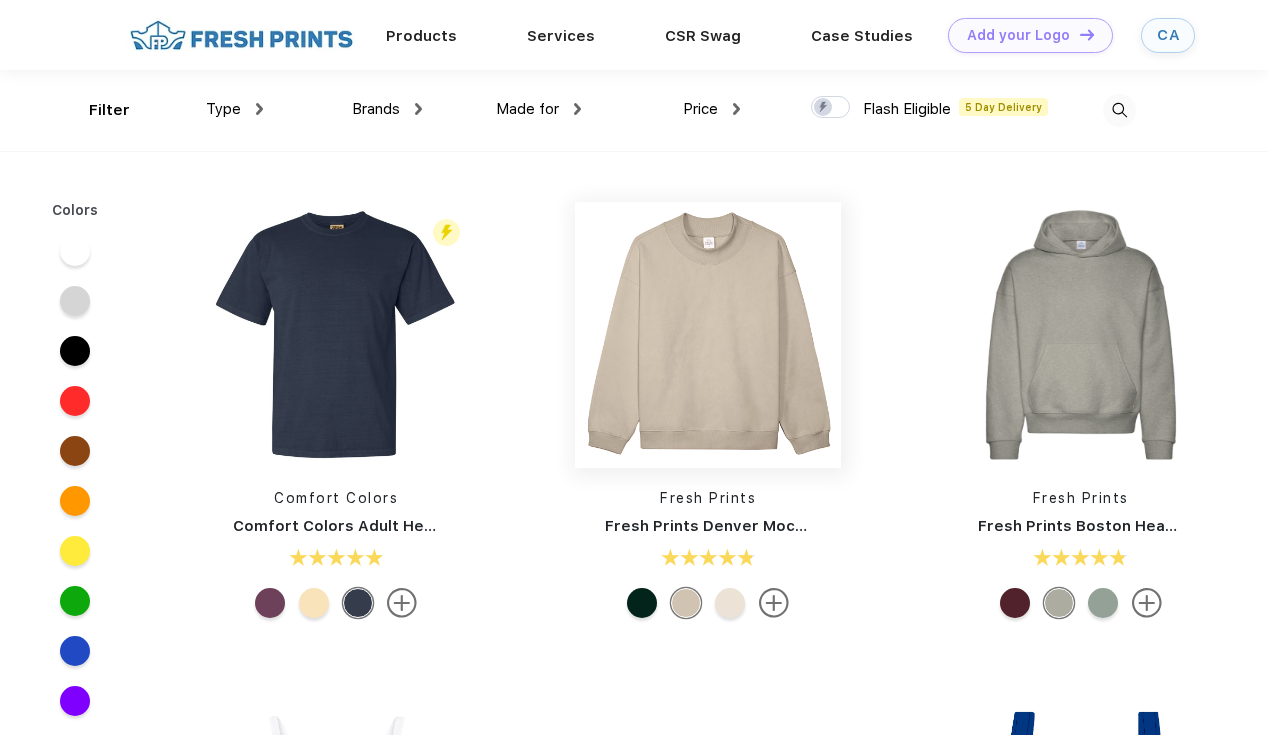 click at bounding box center [708, 335] 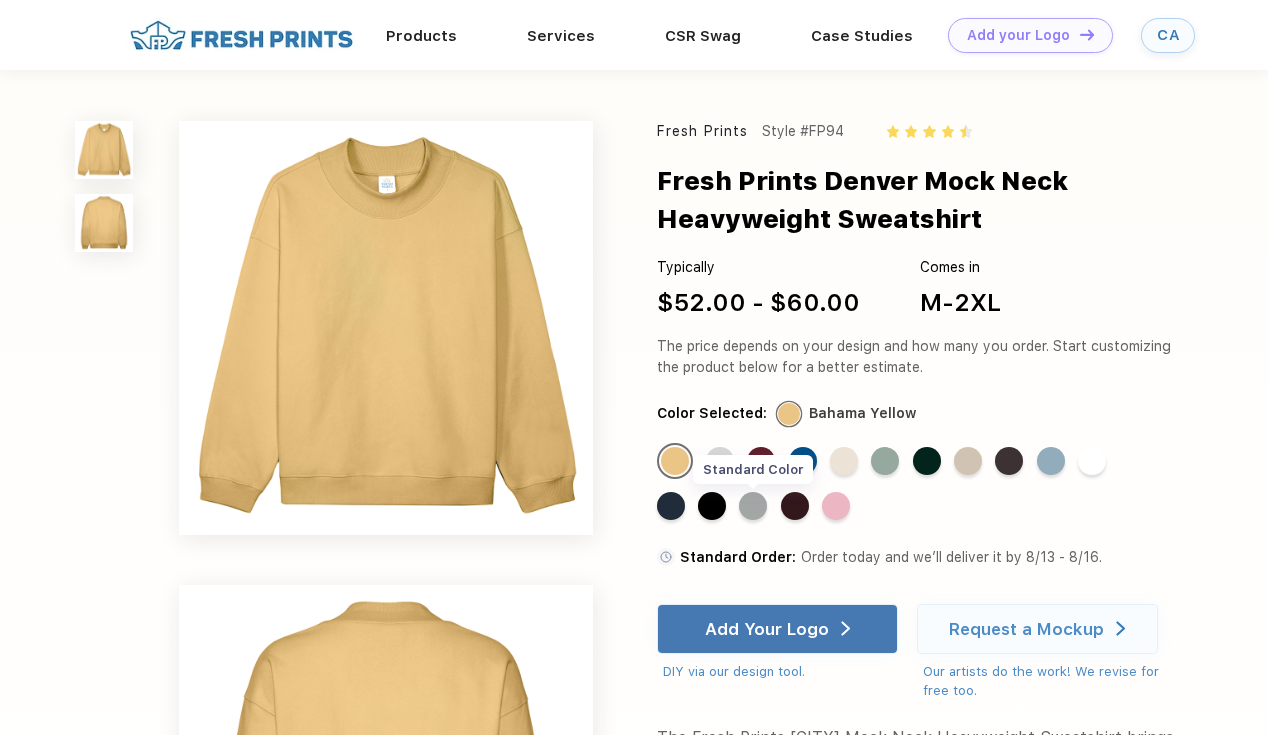 click on "Standard Color" at bounding box center [753, 506] 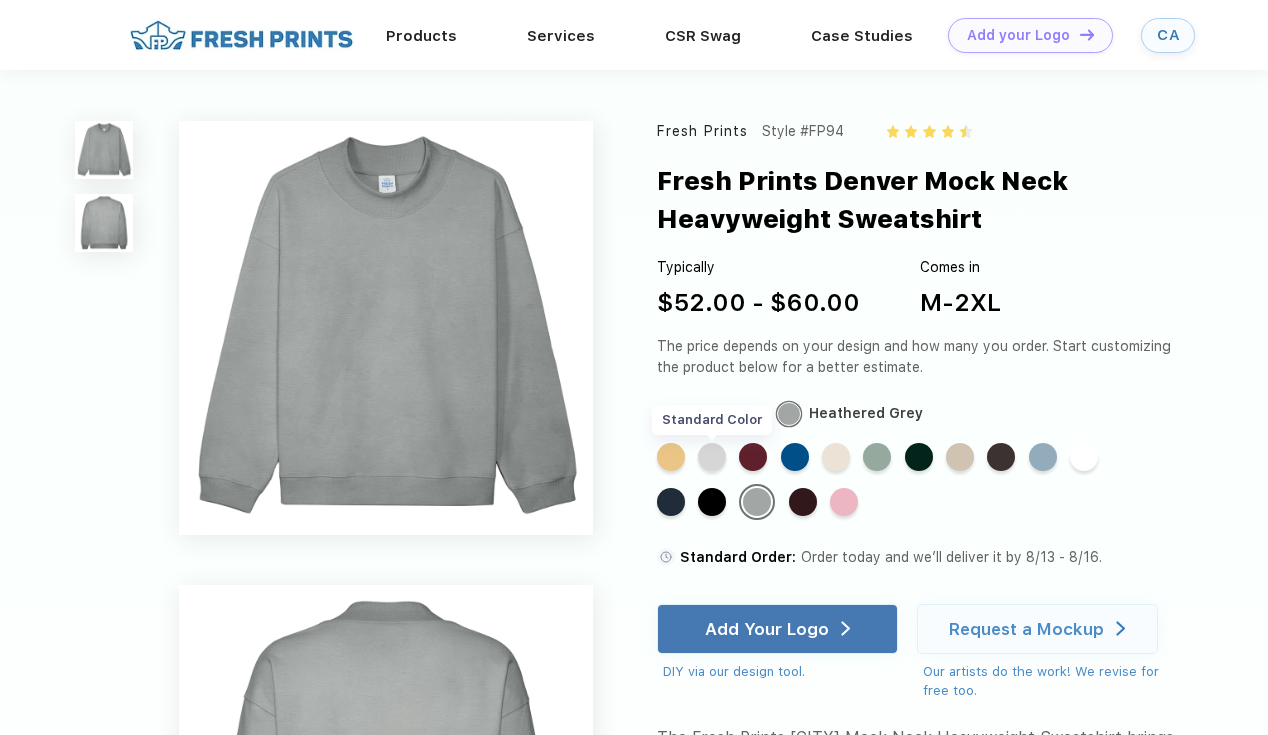 click on "Standard Color" at bounding box center [712, 457] 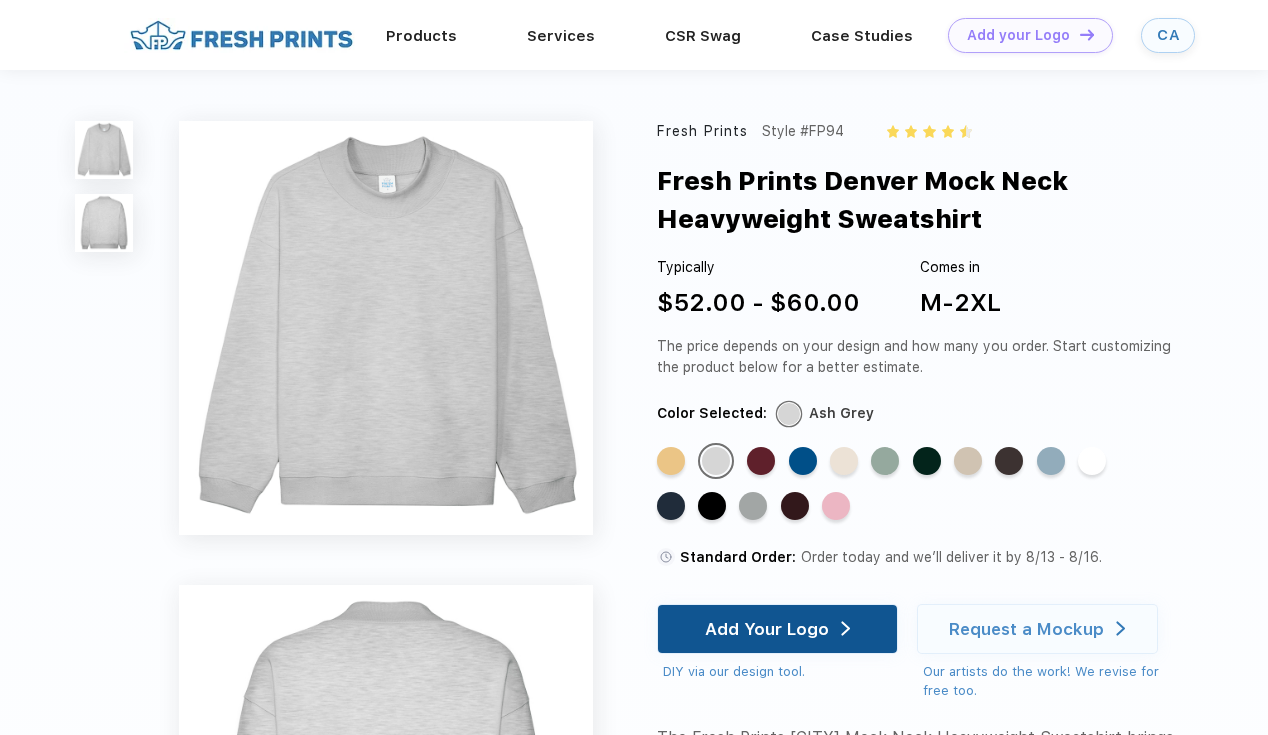 click on "Add Your Logo" at bounding box center (767, 629) 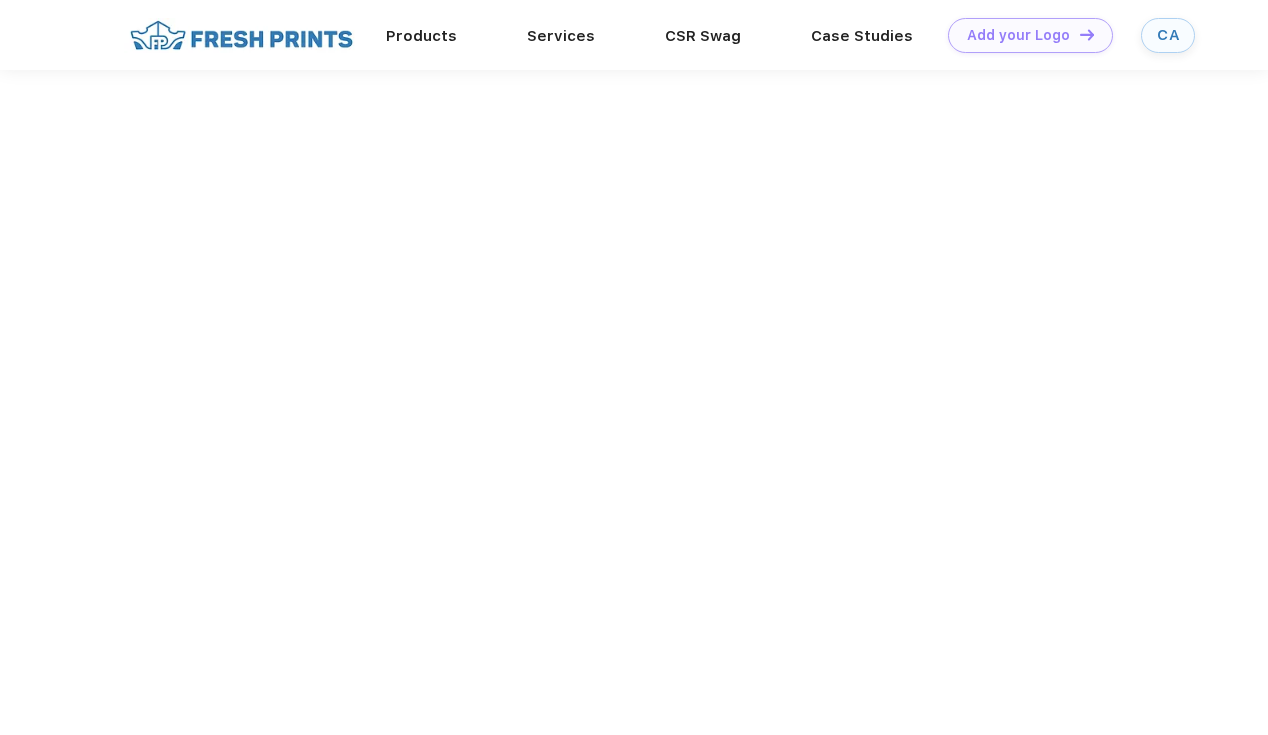 scroll, scrollTop: 0, scrollLeft: 0, axis: both 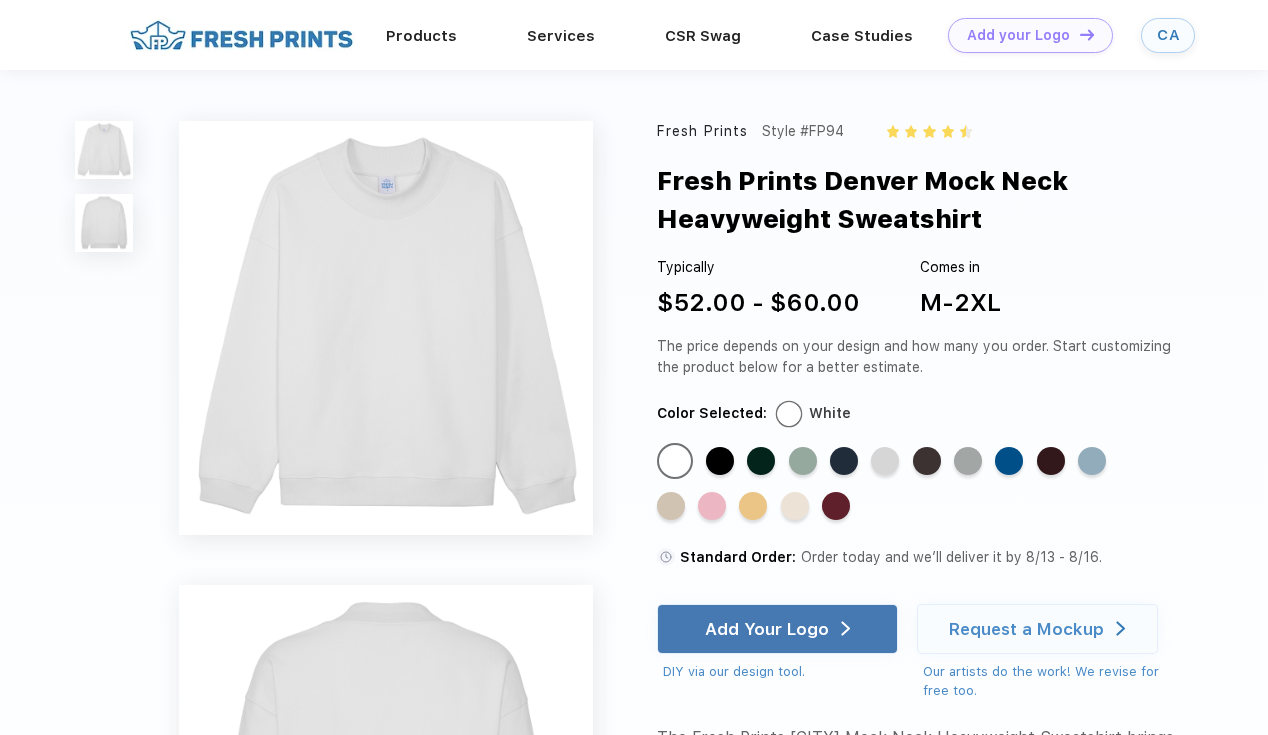 click at bounding box center [241, 35] 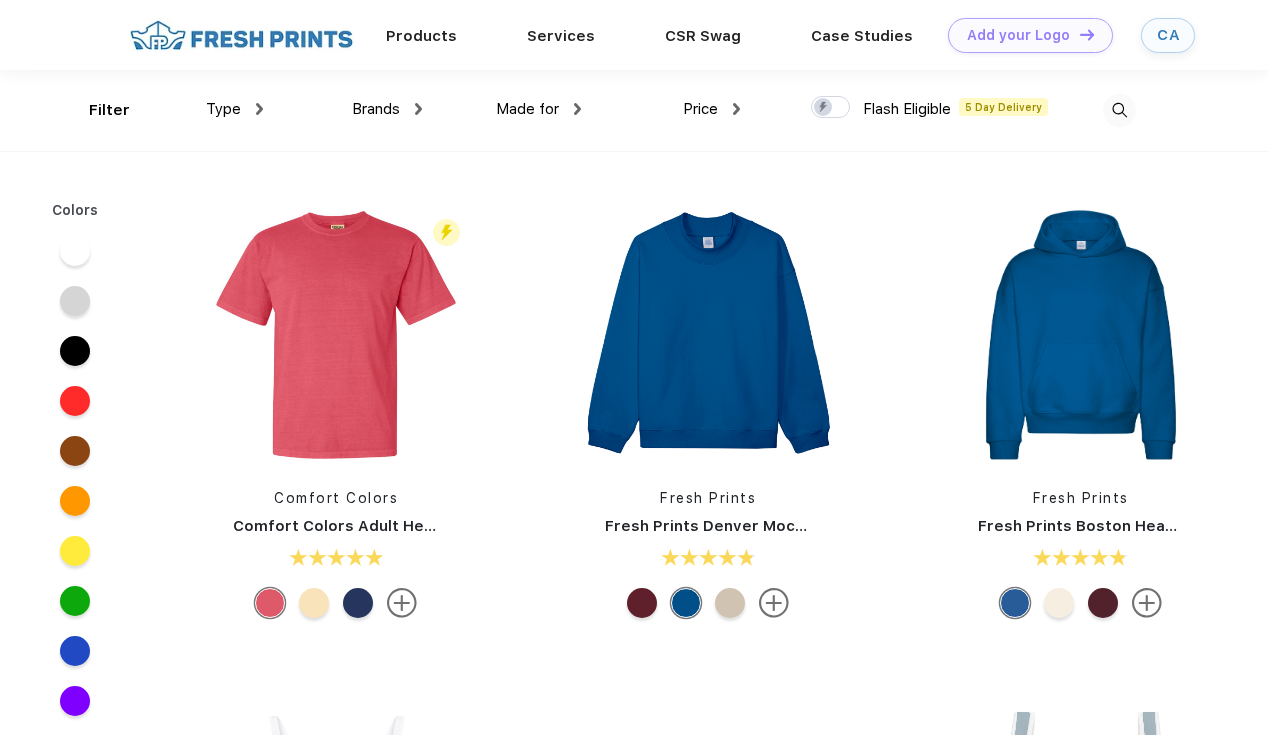 scroll, scrollTop: 0, scrollLeft: 0, axis: both 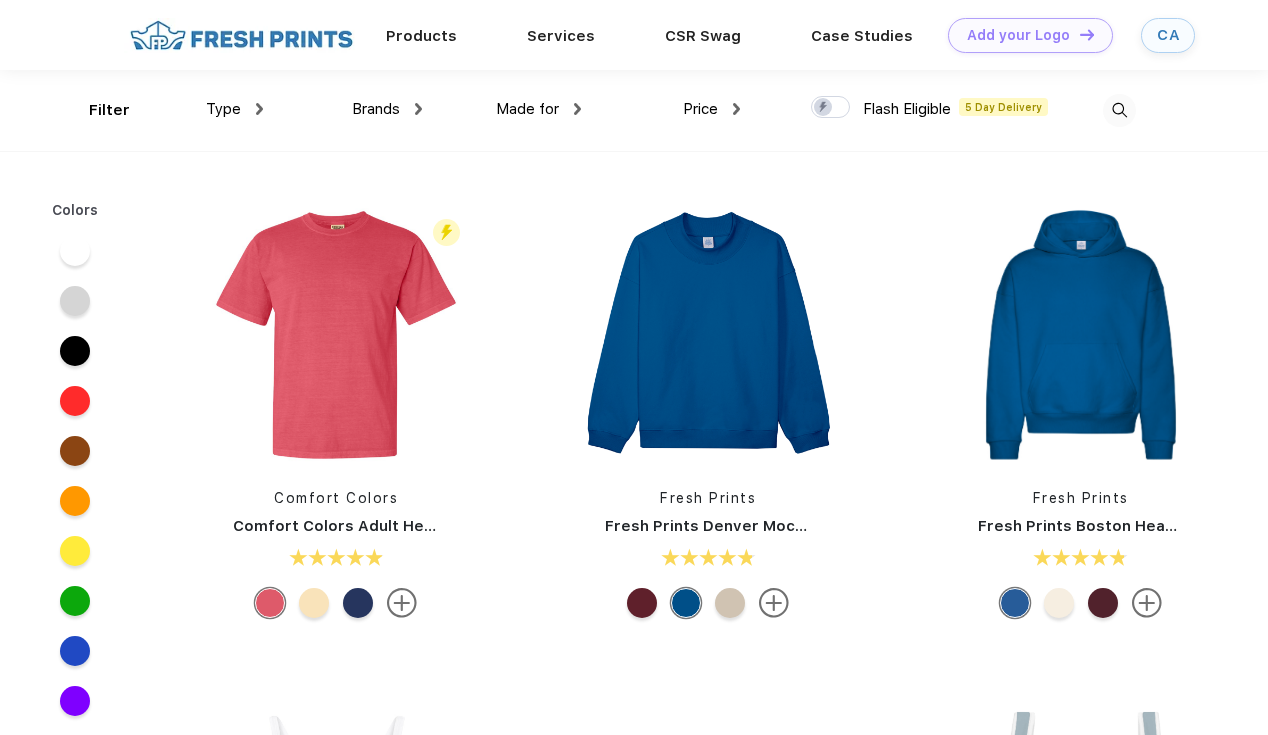 click at bounding box center (817, 101) 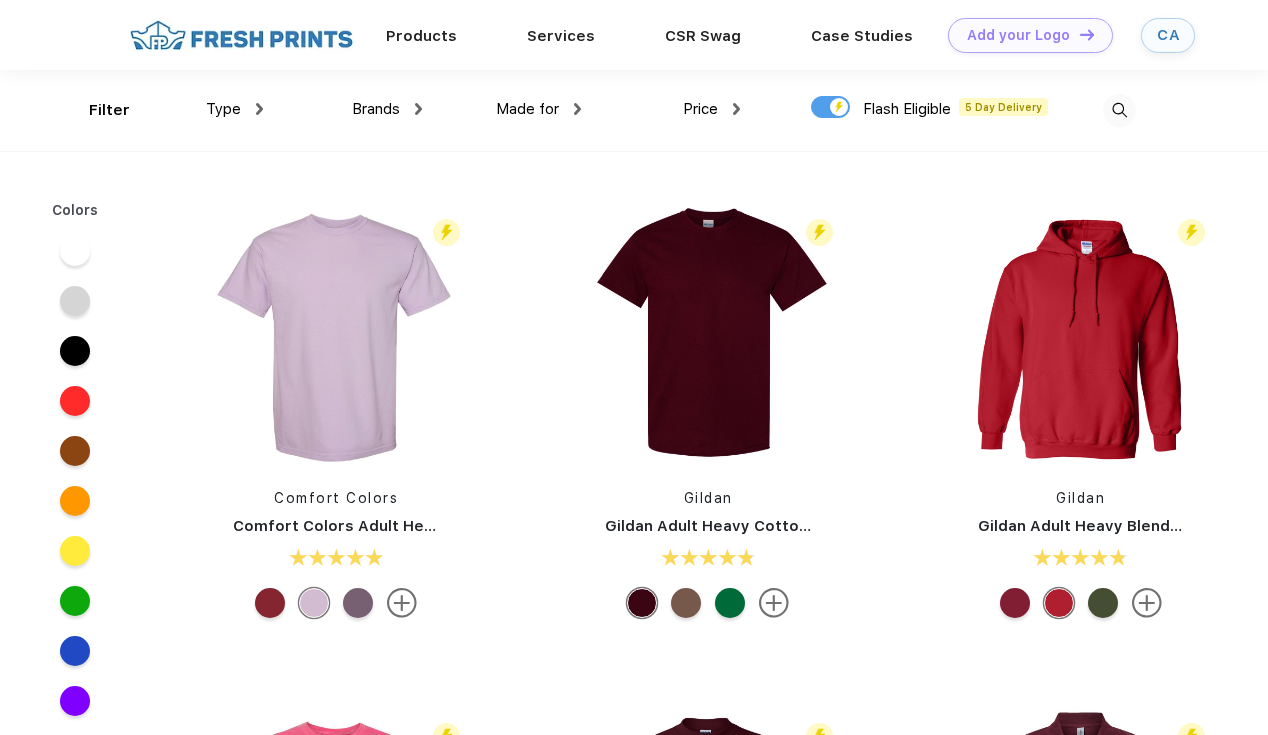 click at bounding box center [830, 107] 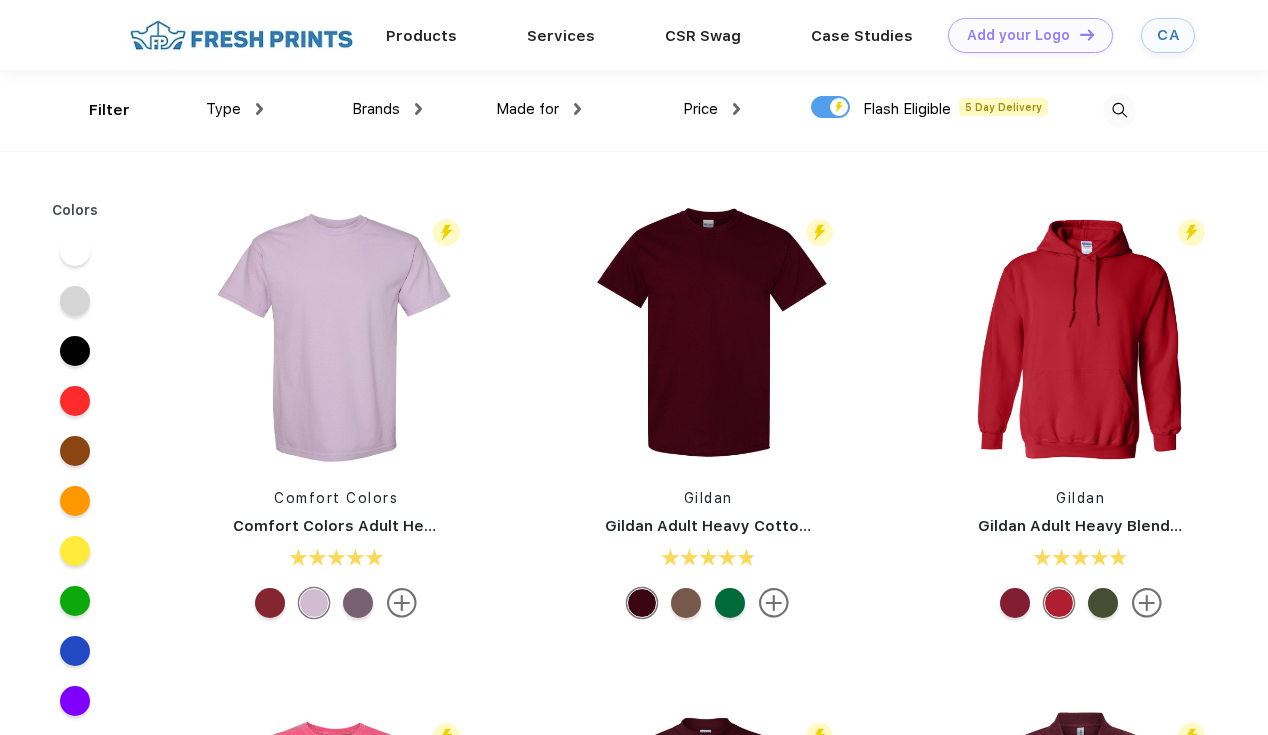 click at bounding box center [817, 101] 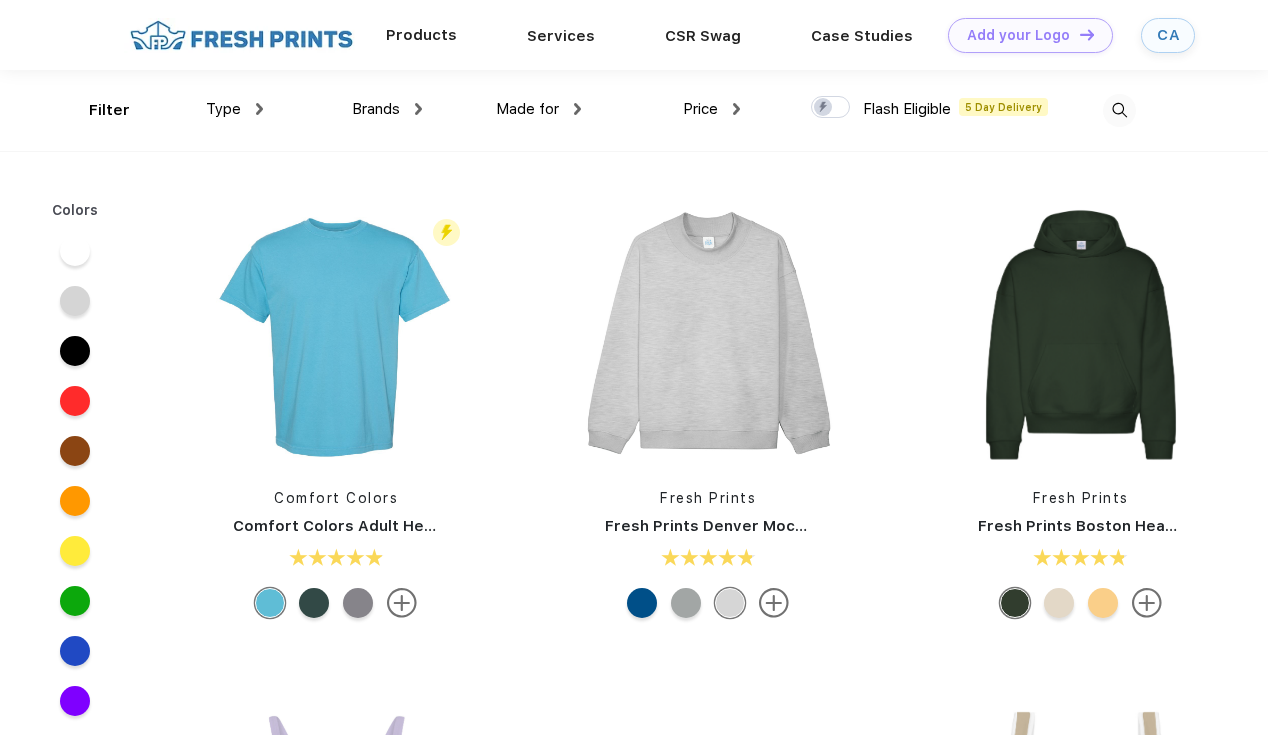 checkbox on "true" 